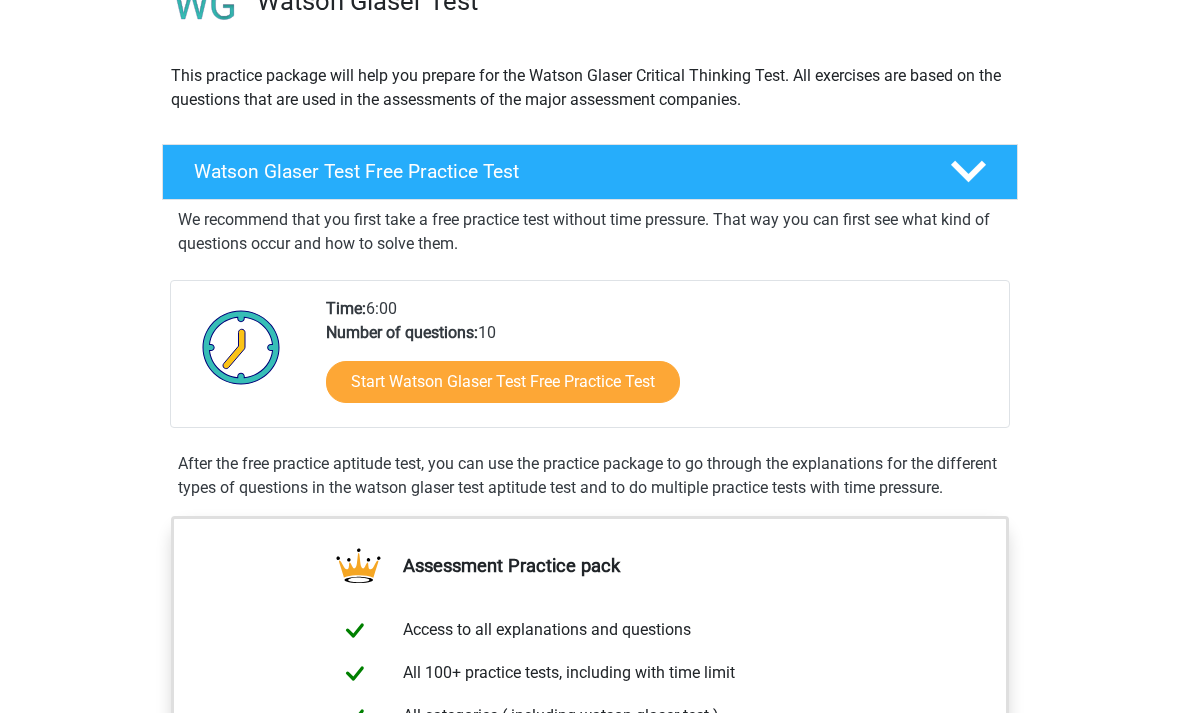 scroll, scrollTop: 191, scrollLeft: 0, axis: vertical 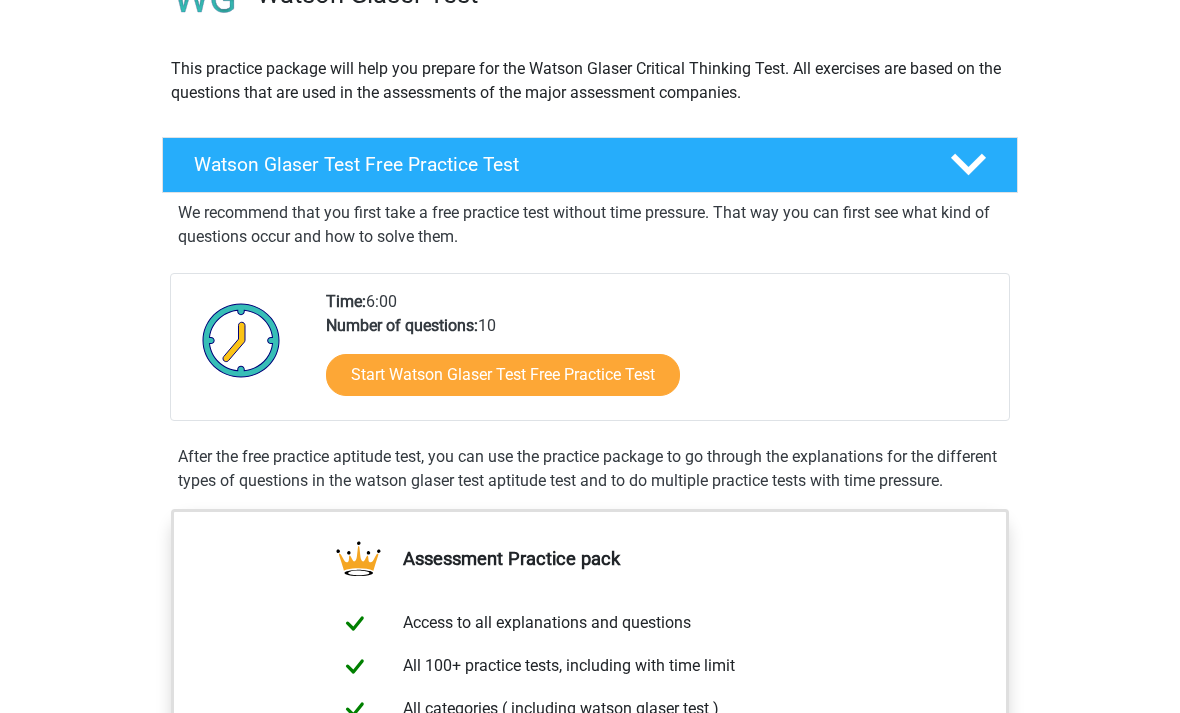 click on "Start Watson Glaser Test
Free Practice Test" at bounding box center (503, 376) 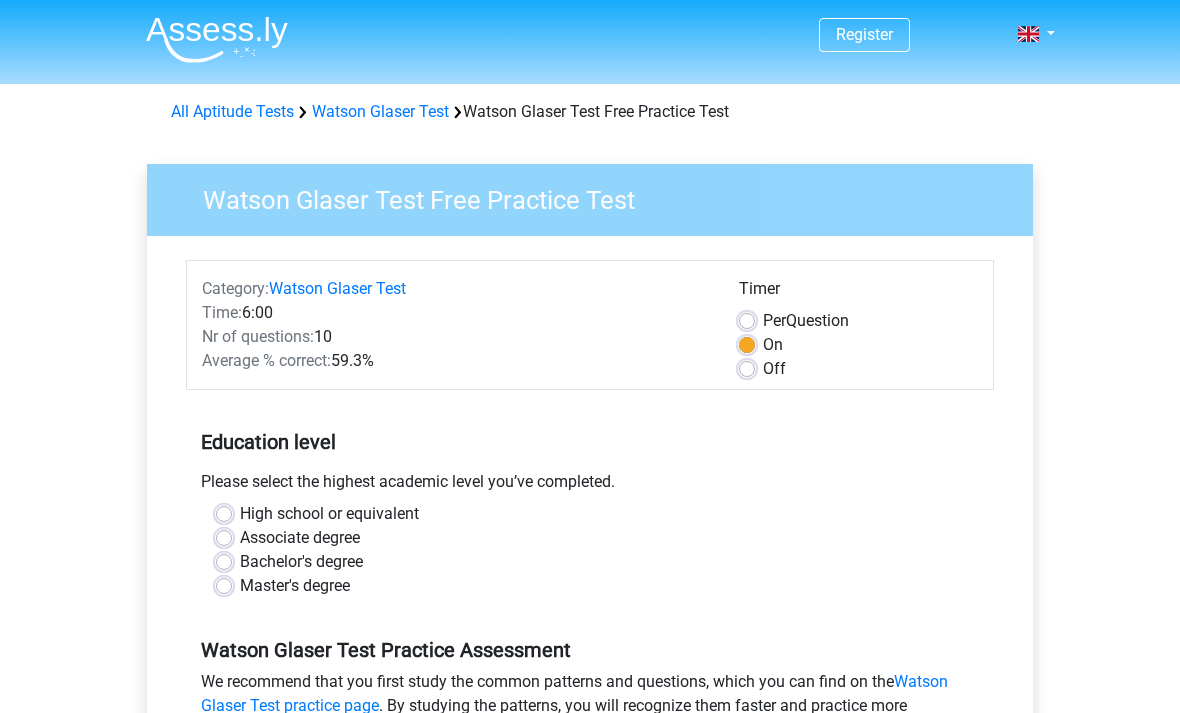 scroll, scrollTop: 10, scrollLeft: 0, axis: vertical 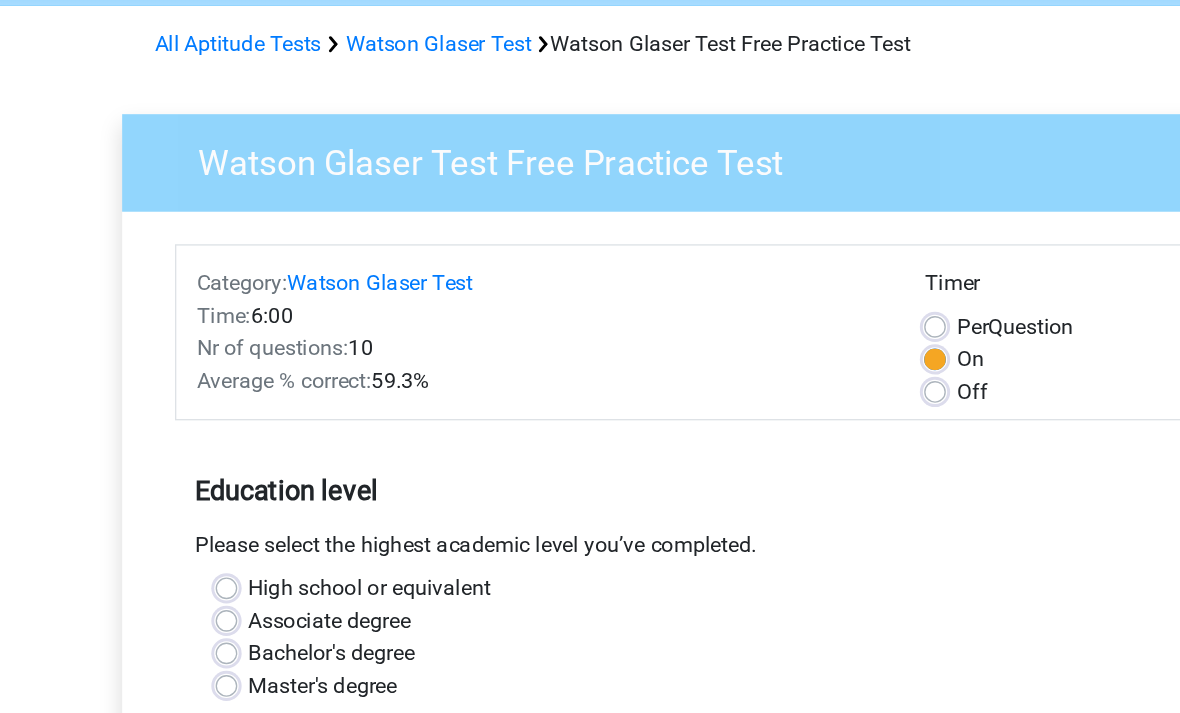 click on "High school or equivalent" at bounding box center [329, 504] 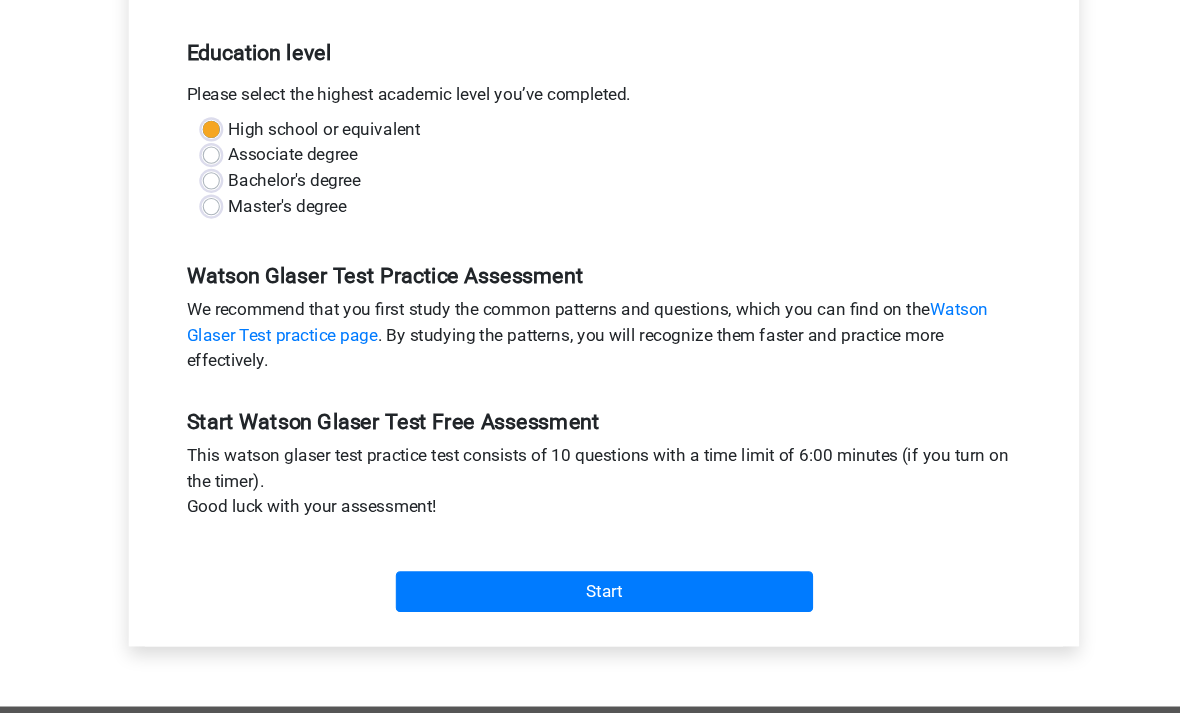 scroll, scrollTop: 453, scrollLeft: 0, axis: vertical 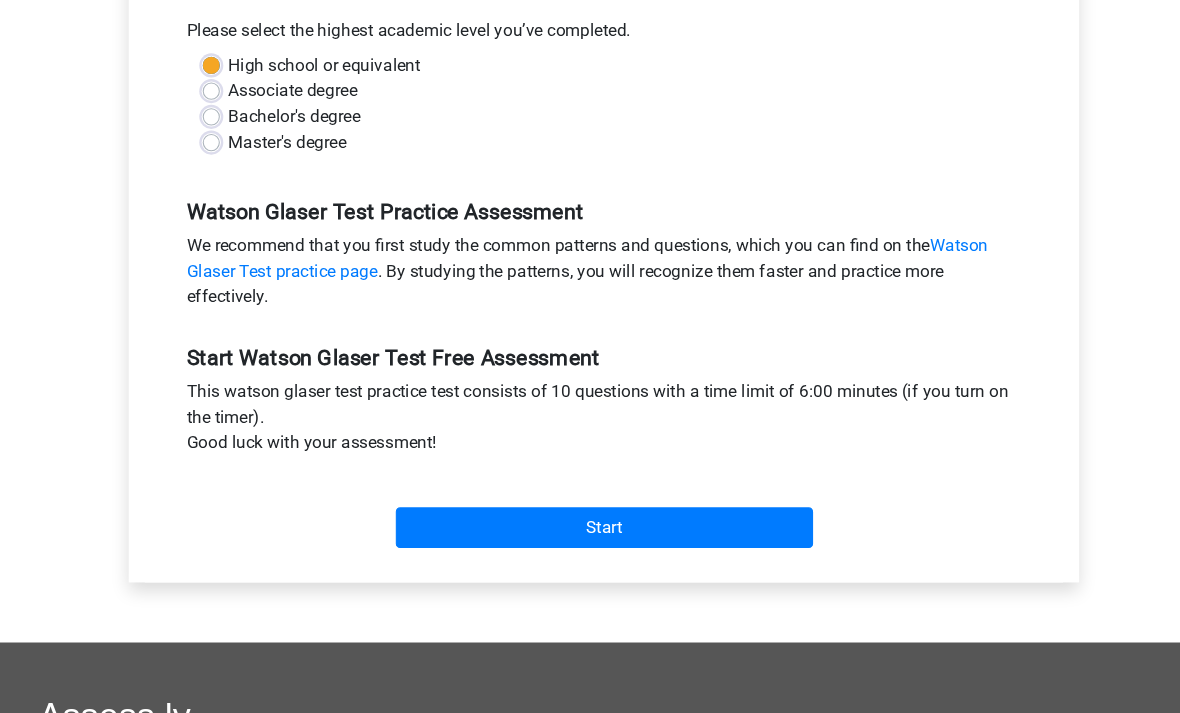 click on "Start" at bounding box center [590, 492] 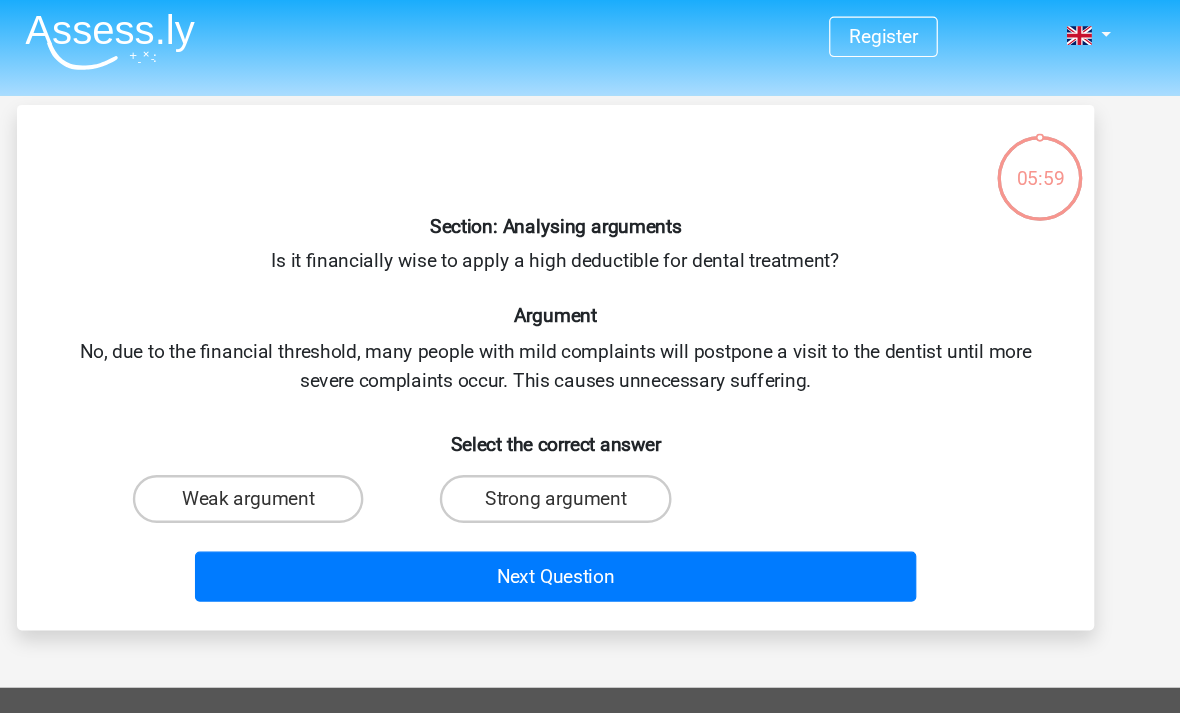 scroll, scrollTop: 4, scrollLeft: 0, axis: vertical 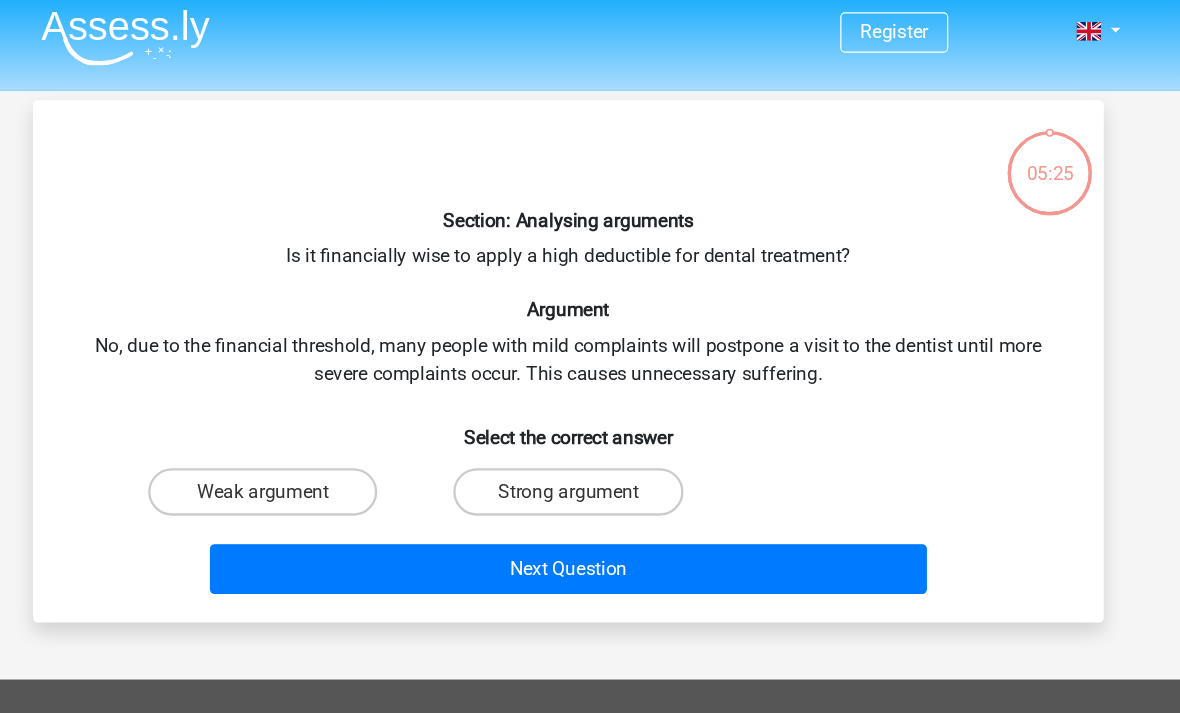 click on "Weak argument" at bounding box center [332, 418] 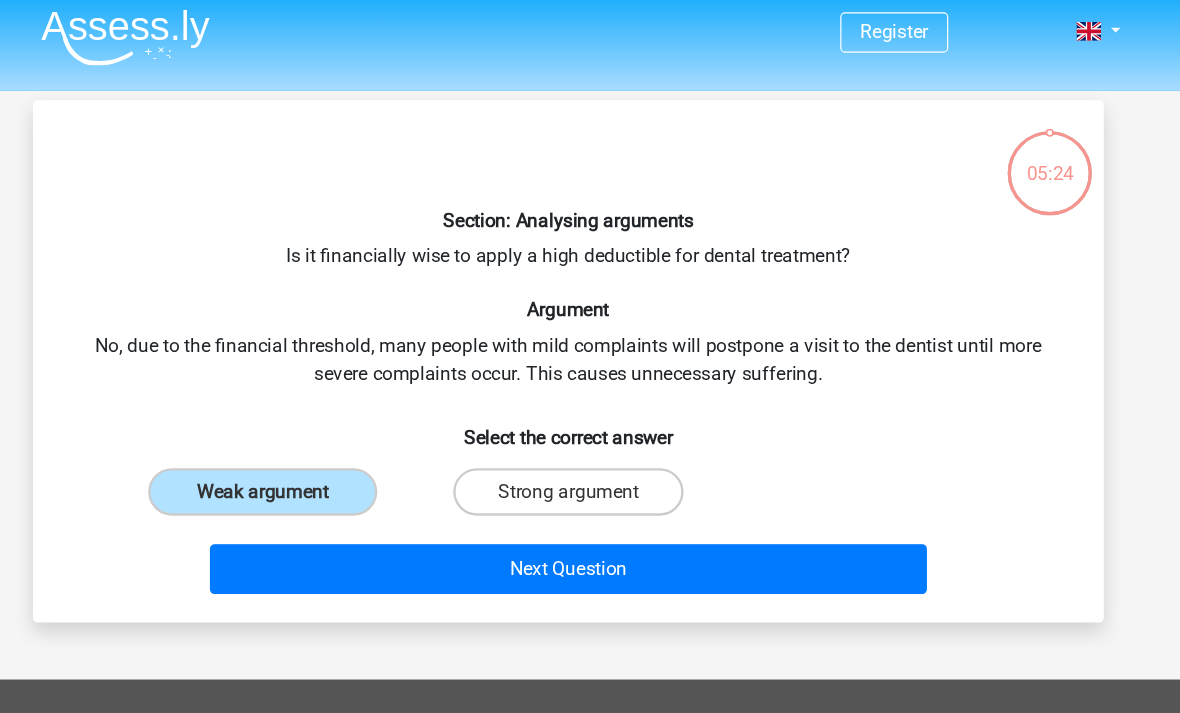 click on "Next Question" at bounding box center [590, 483] 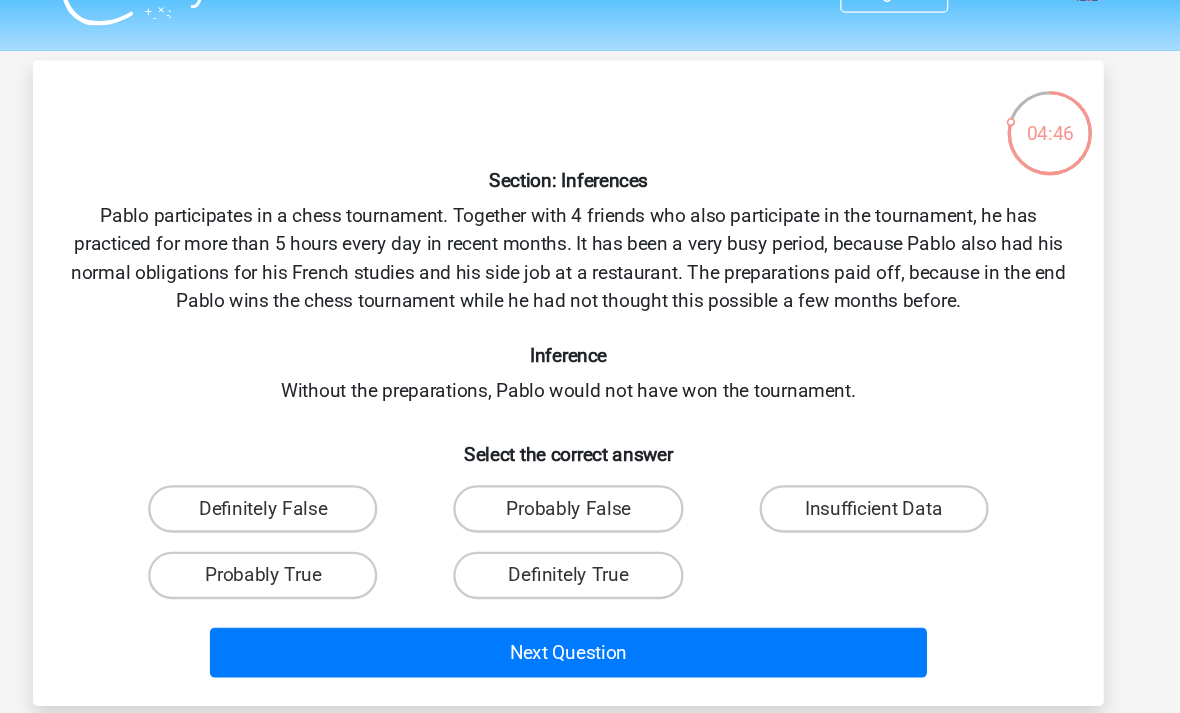 click on "Definitely True" at bounding box center (589, 522) 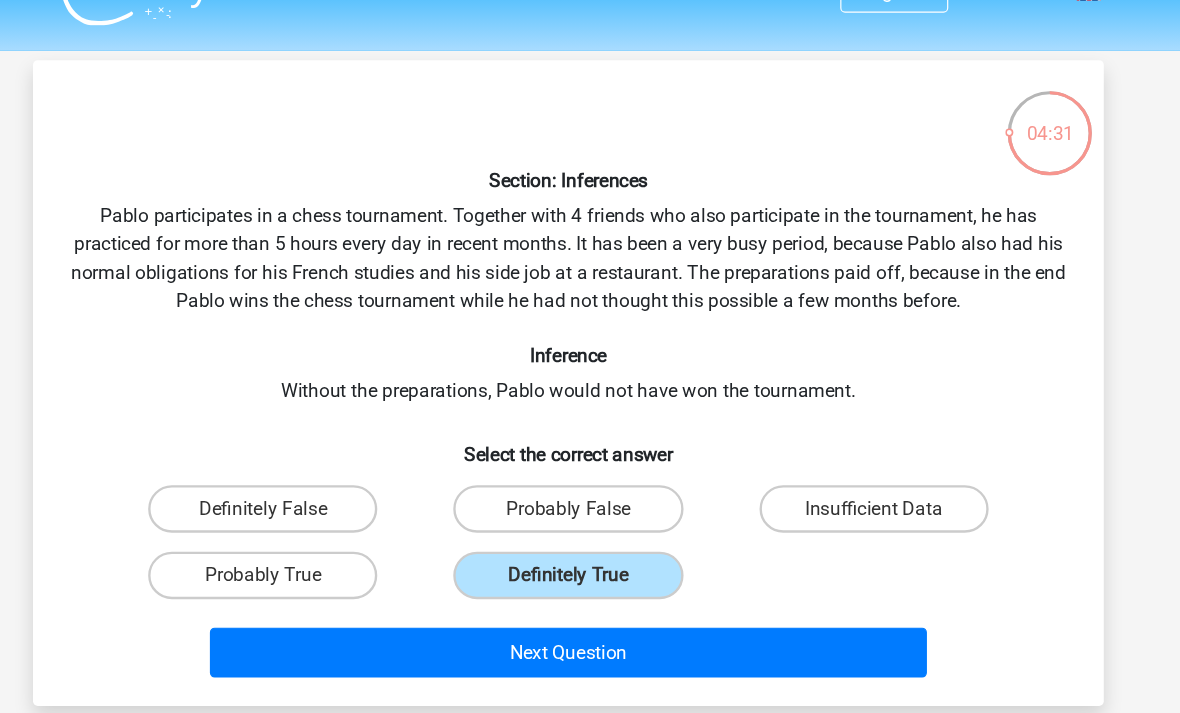 click on "Next Question" at bounding box center [590, 587] 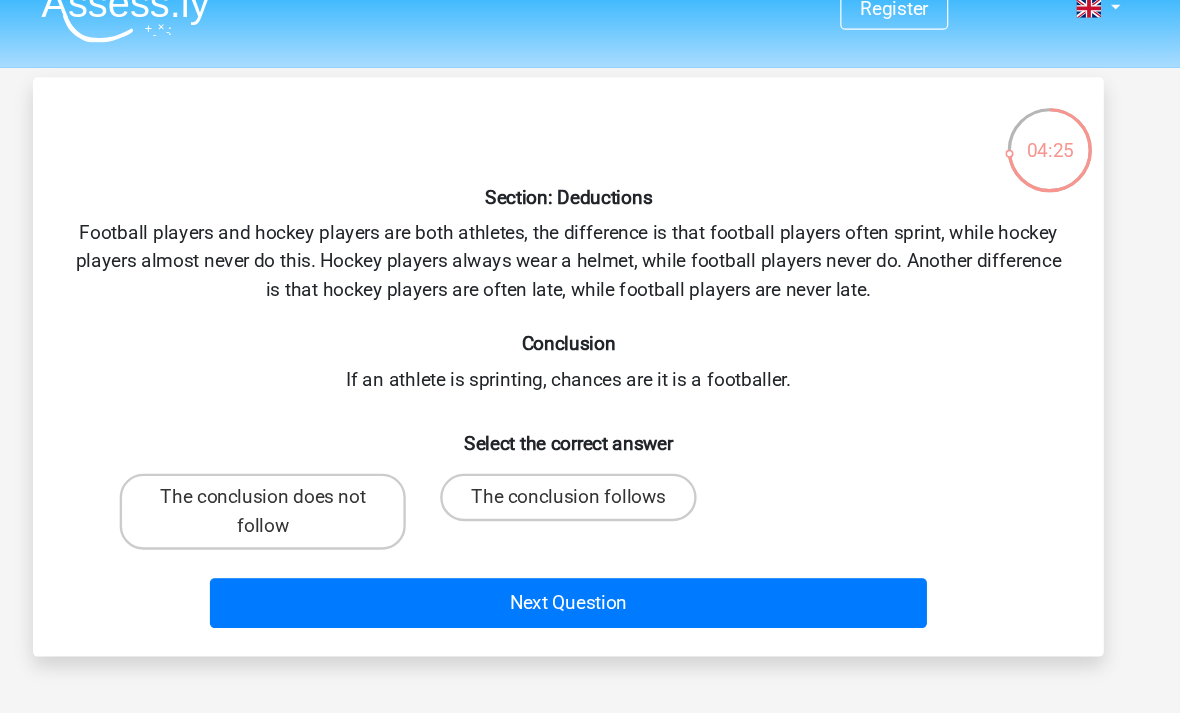 click on "The conclusion does not follow" at bounding box center (332, 454) 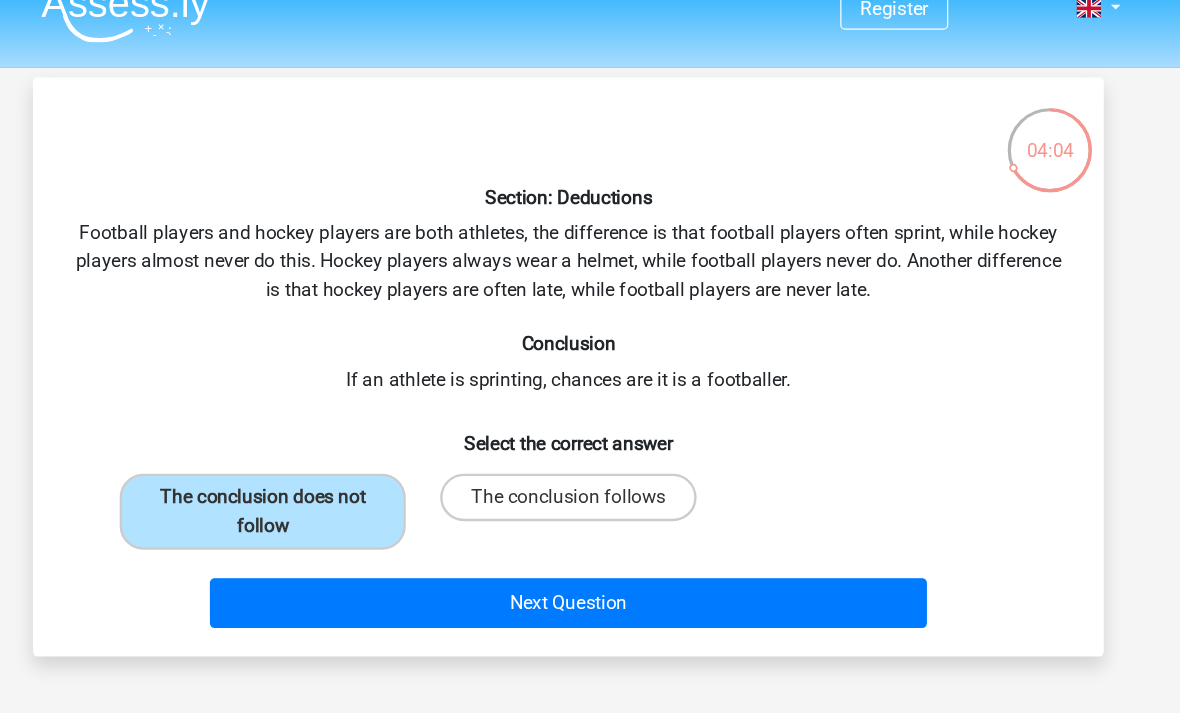 click on "Next Question" at bounding box center [590, 531] 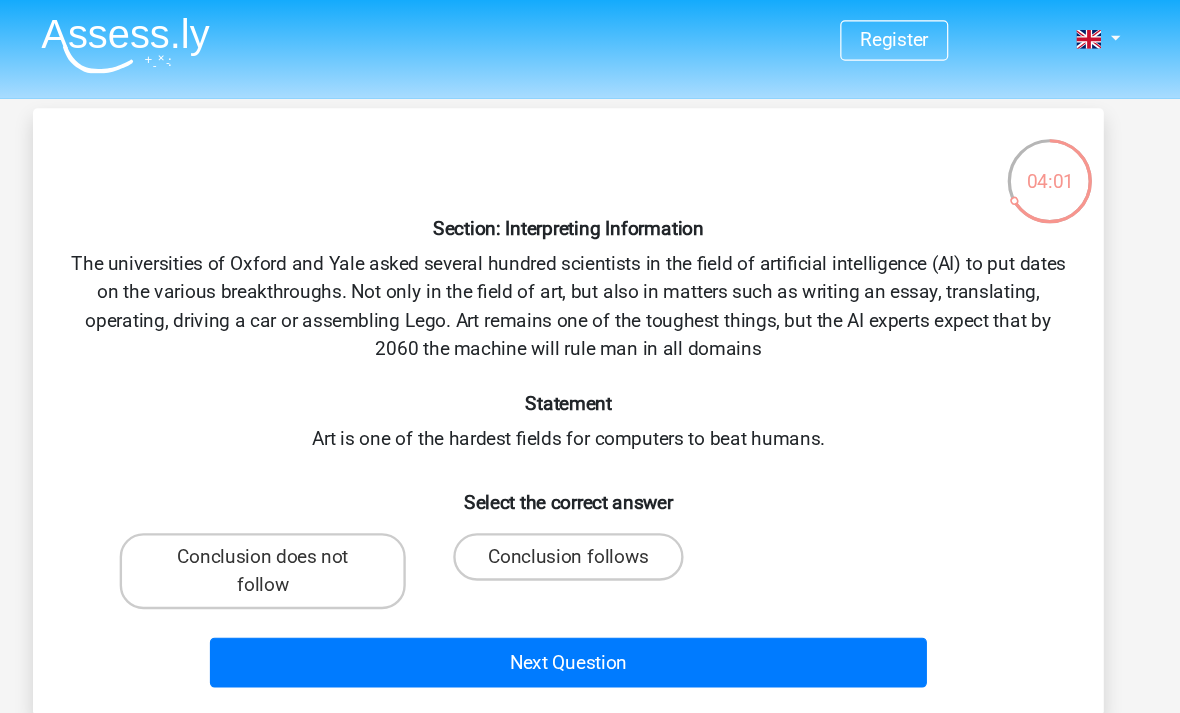 scroll, scrollTop: 0, scrollLeft: 0, axis: both 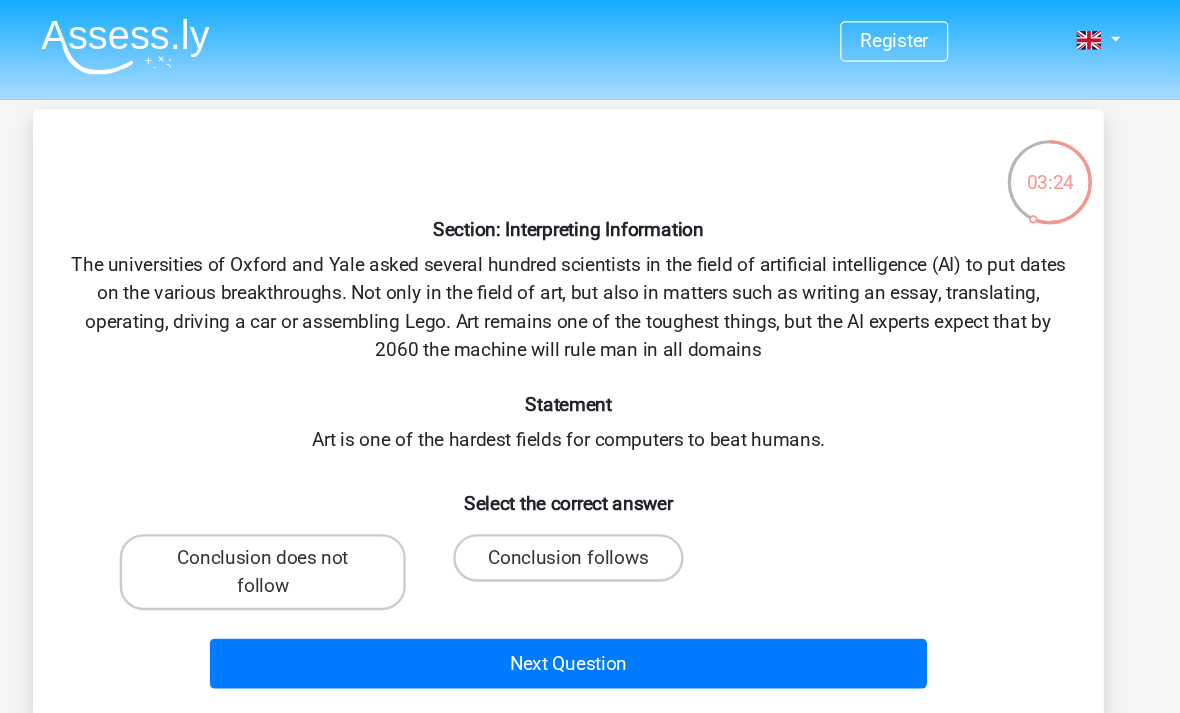 click on "Conclusion follows" at bounding box center (589, 470) 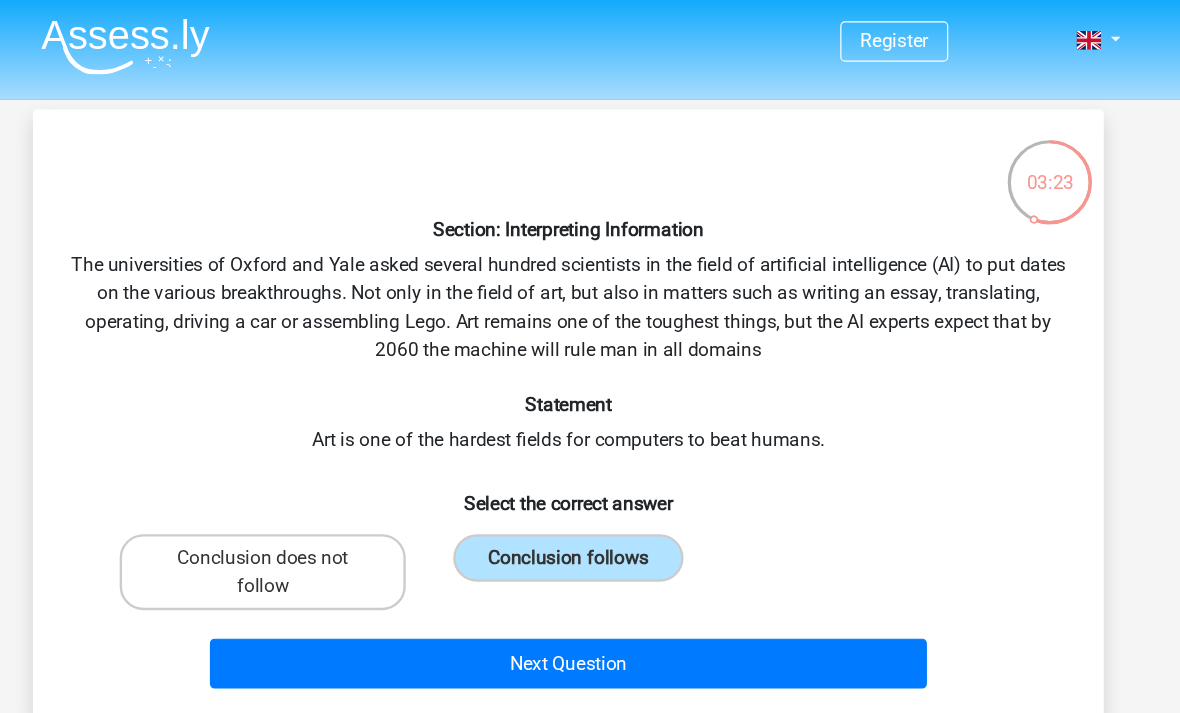 click on "Next Question" at bounding box center [590, 559] 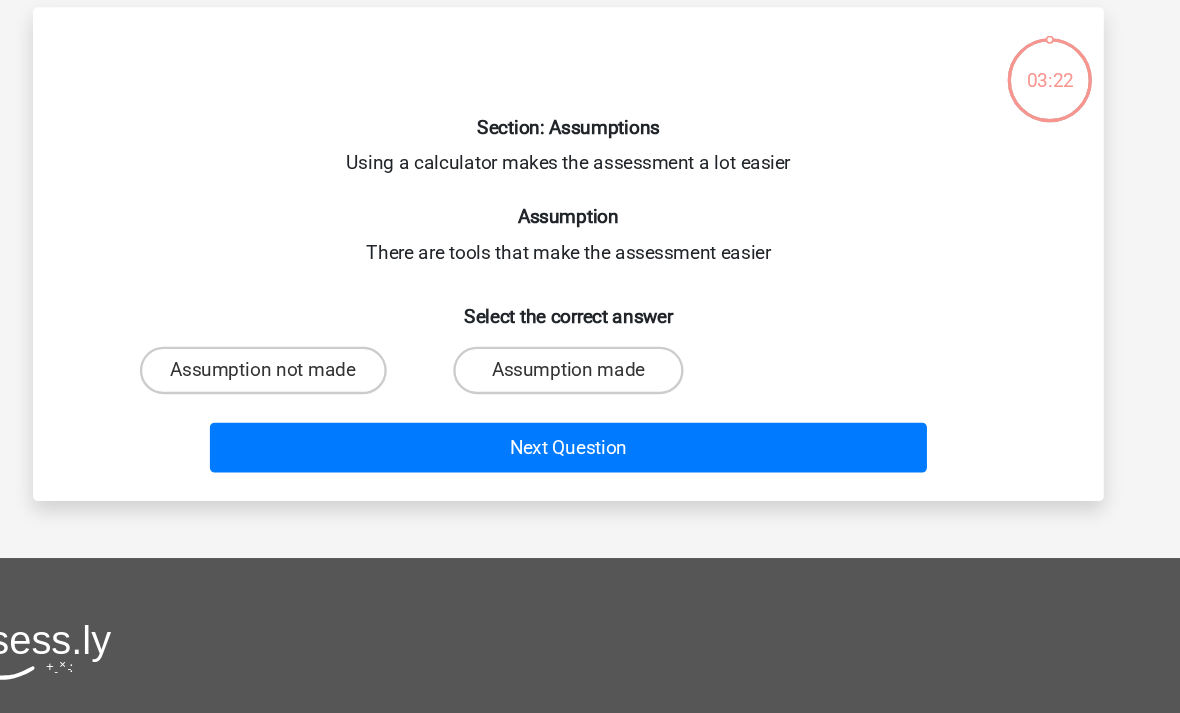 scroll, scrollTop: 33, scrollLeft: 0, axis: vertical 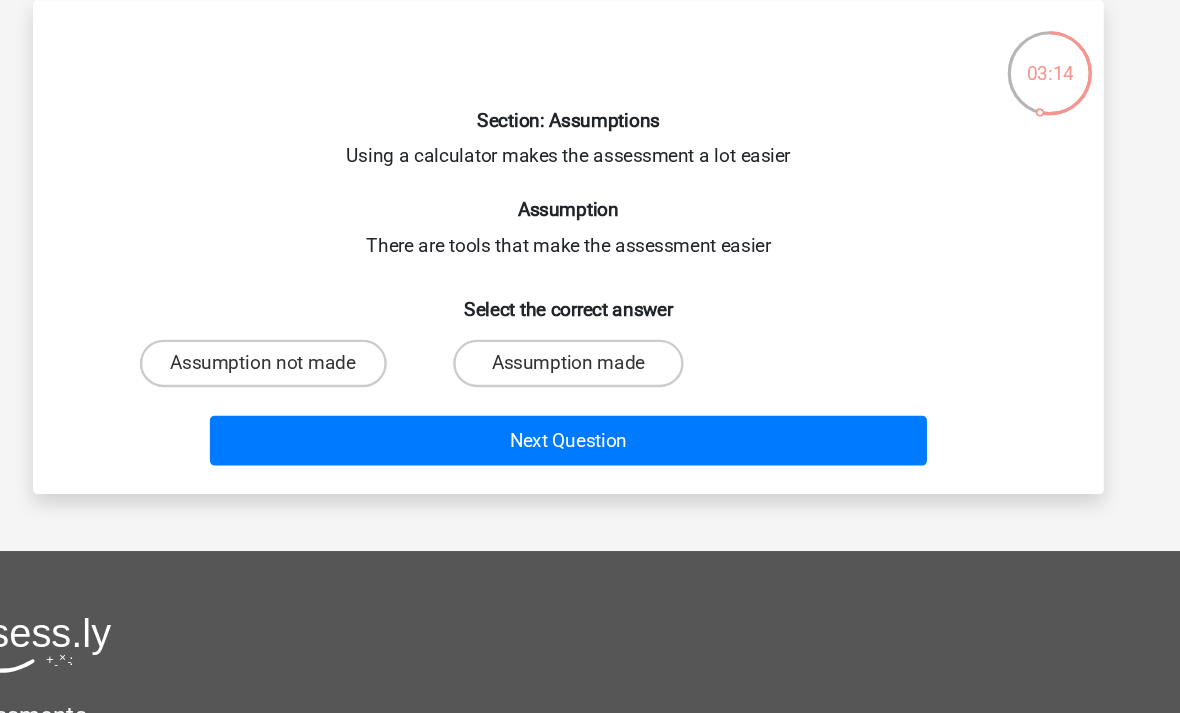 click on "Assumption made" at bounding box center (589, 365) 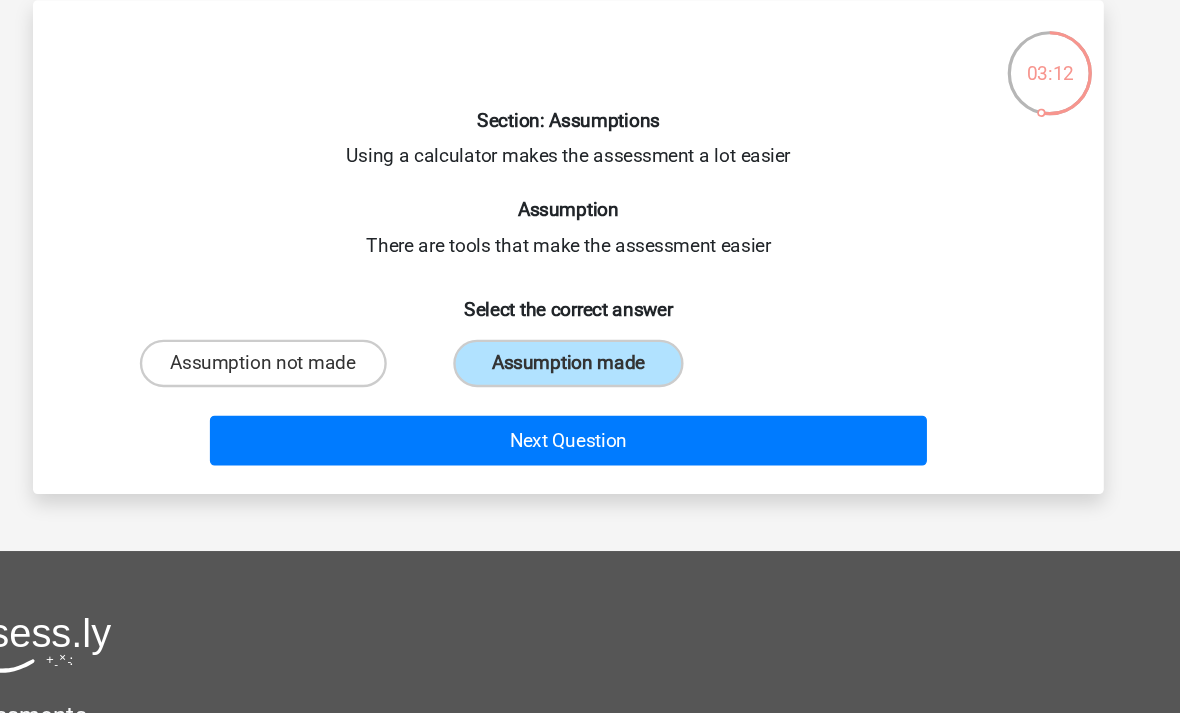 click on "Section: Assumptions Using a calculator makes the assessment a lot easier Assumption There are tools that make the assessment easier
Select the correct answer
Assumption not made
Assumption made
Next Question" at bounding box center (590, 267) 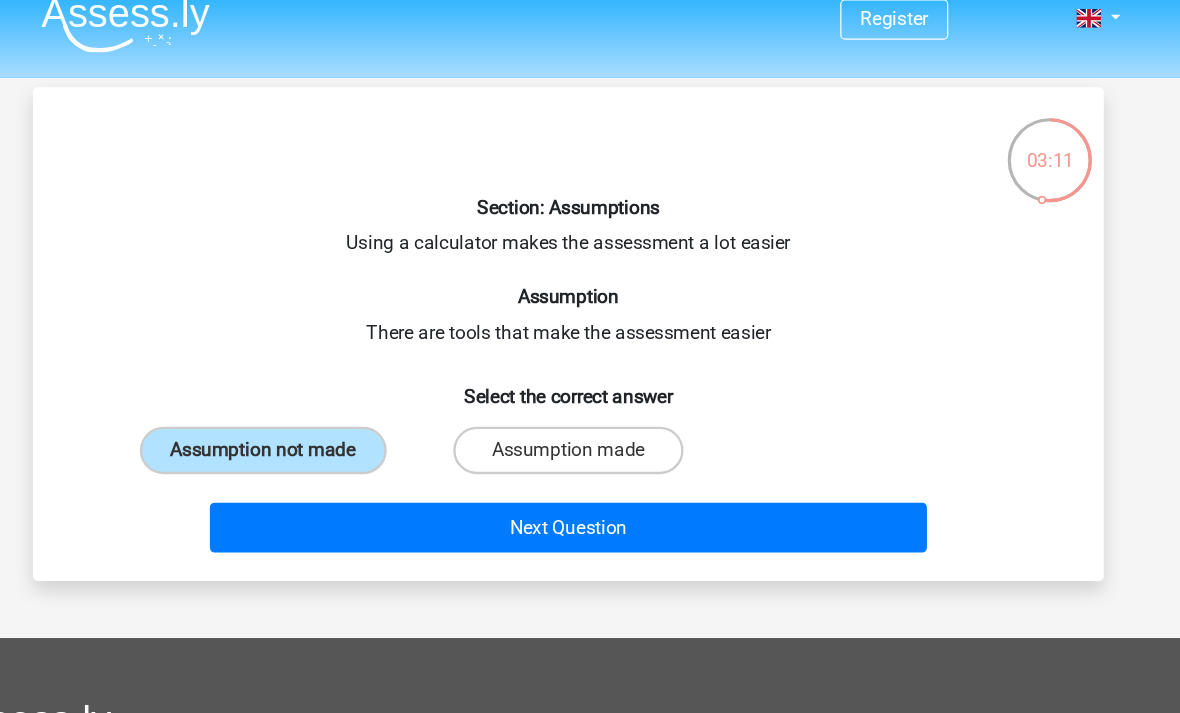 scroll, scrollTop: 18, scrollLeft: 0, axis: vertical 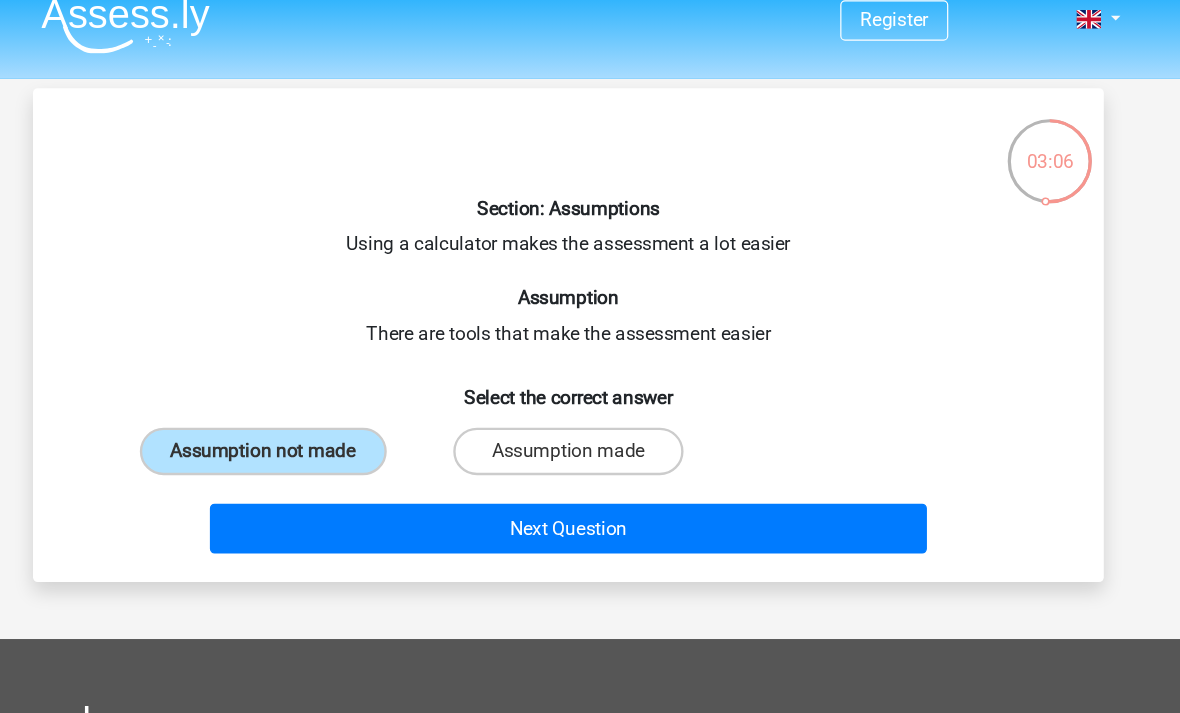 click on "Next Question" at bounding box center (590, 445) 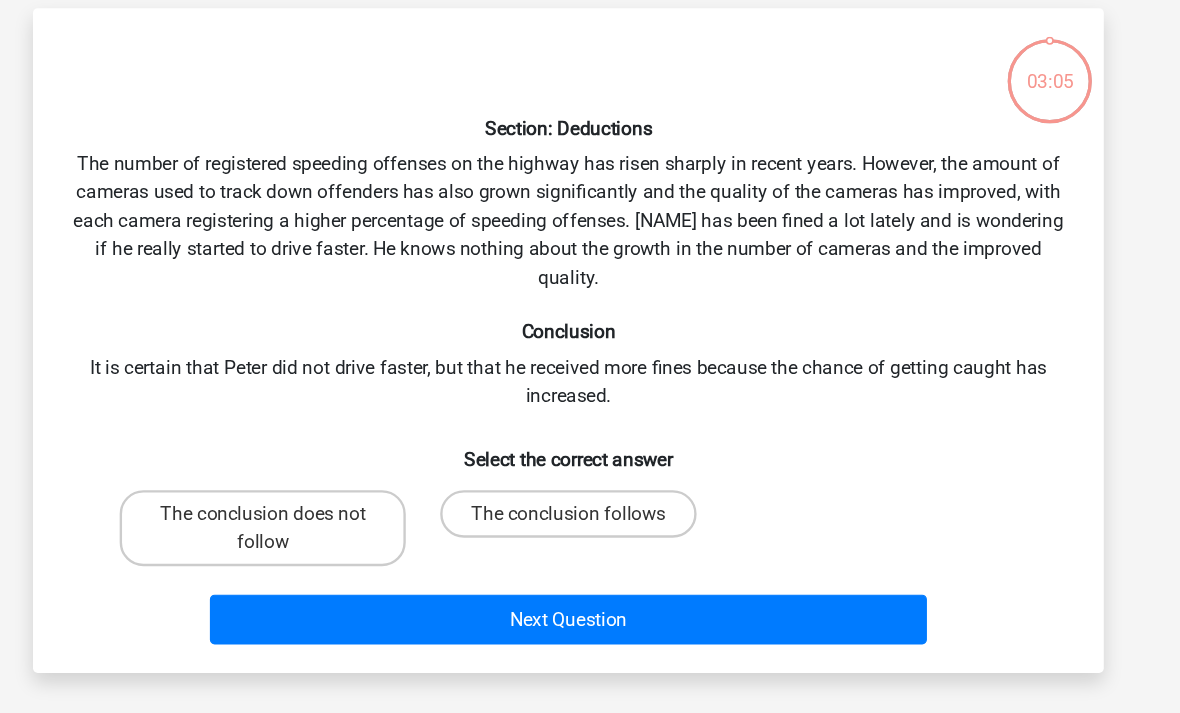 scroll, scrollTop: 33, scrollLeft: 0, axis: vertical 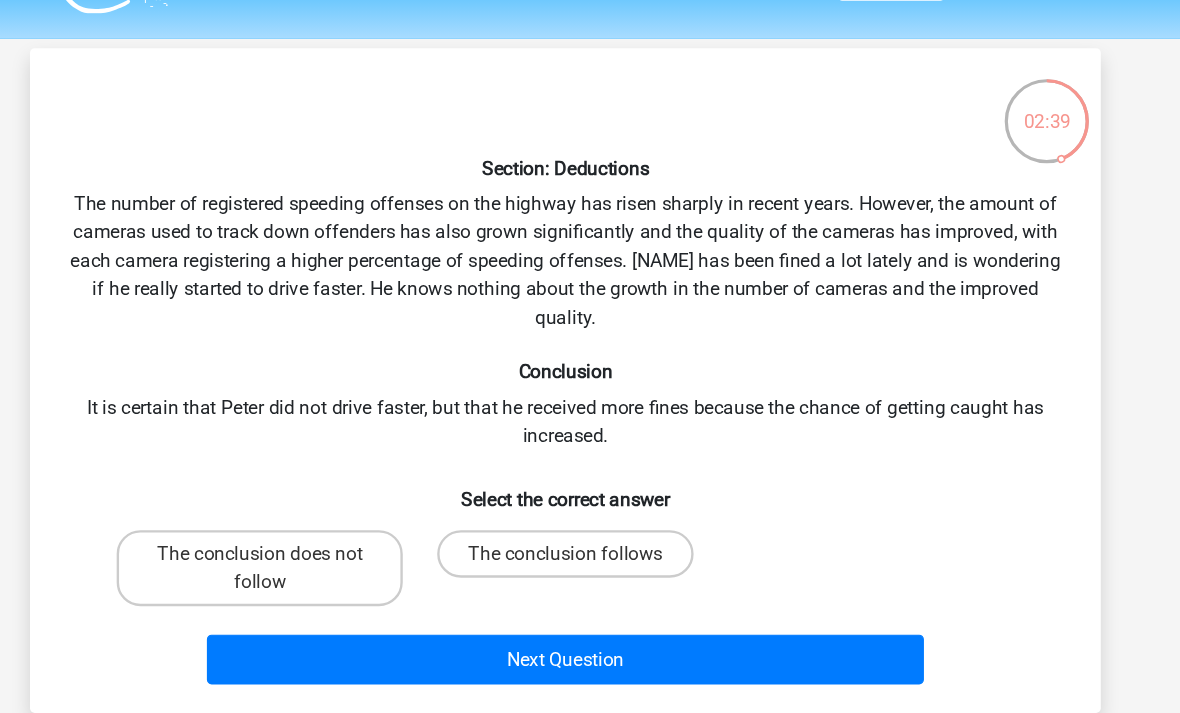 click on "The conclusion does not follow" at bounding box center [332, 497] 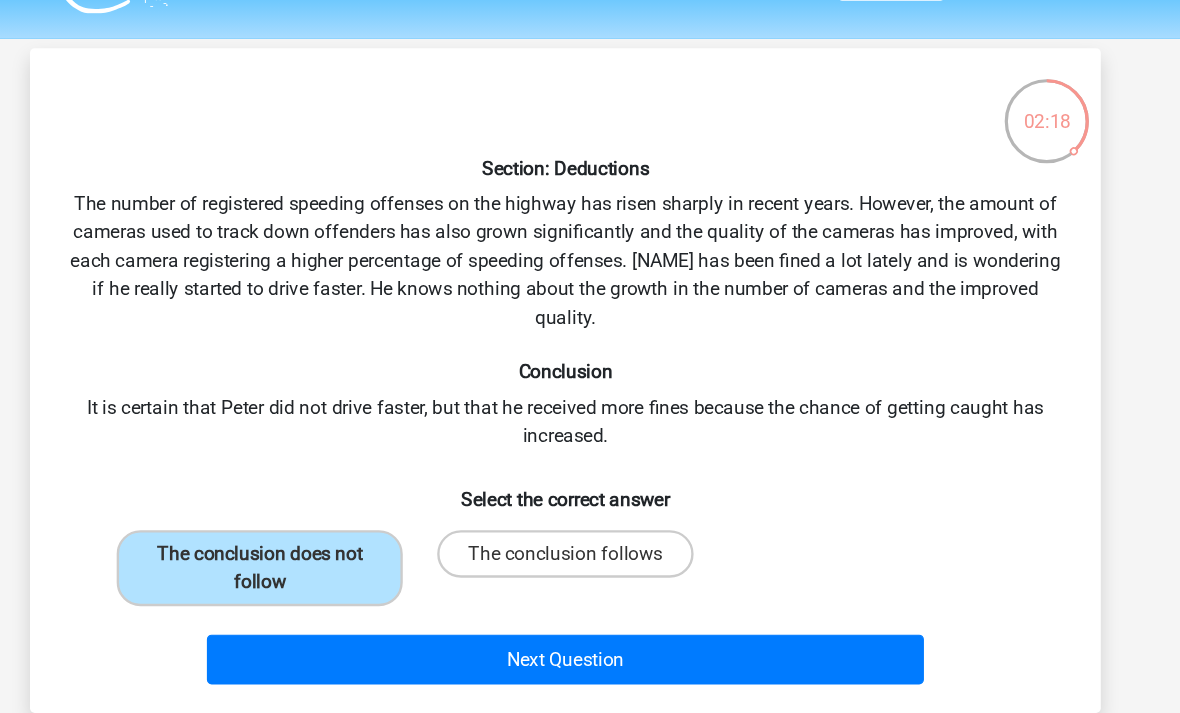 click on "The conclusion follows" at bounding box center (590, 485) 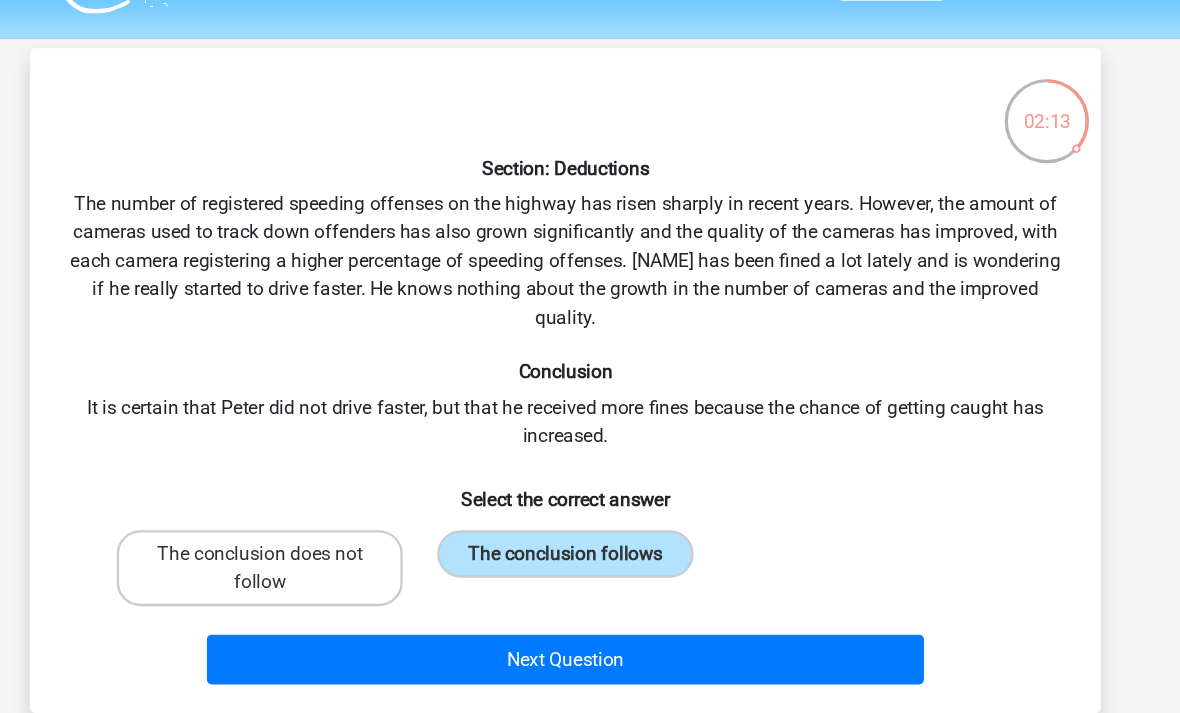 click on "Next Question" at bounding box center [590, 574] 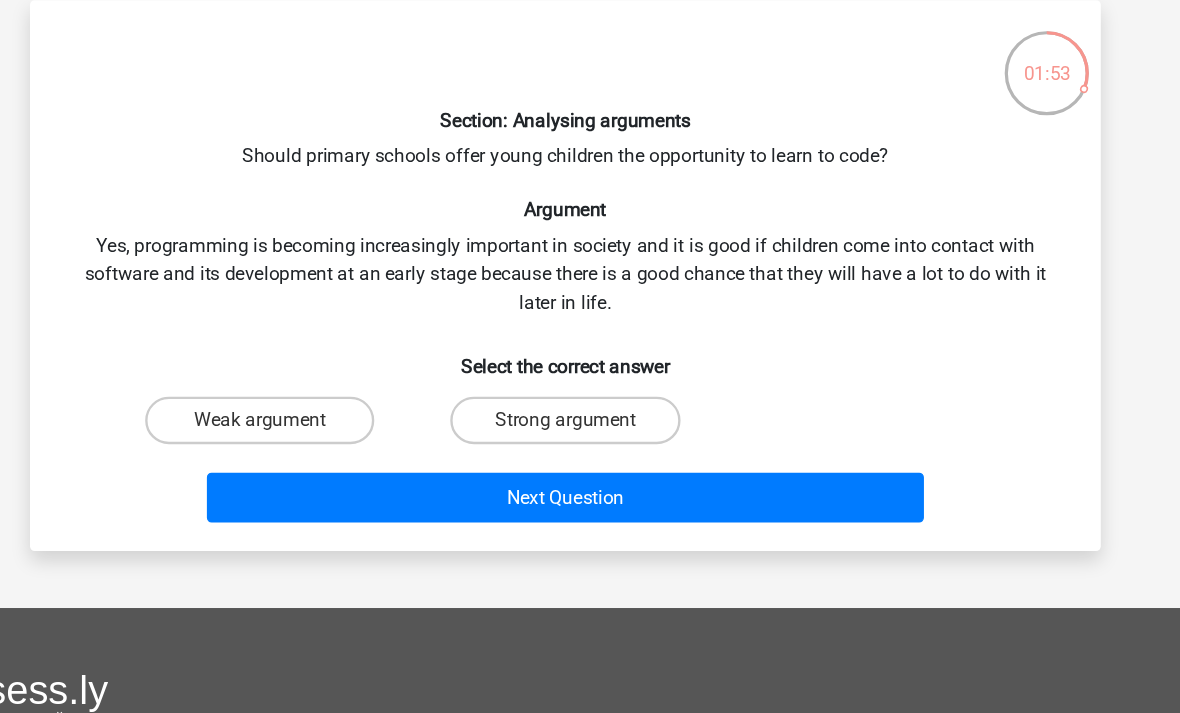 click on "Strong argument" at bounding box center [589, 413] 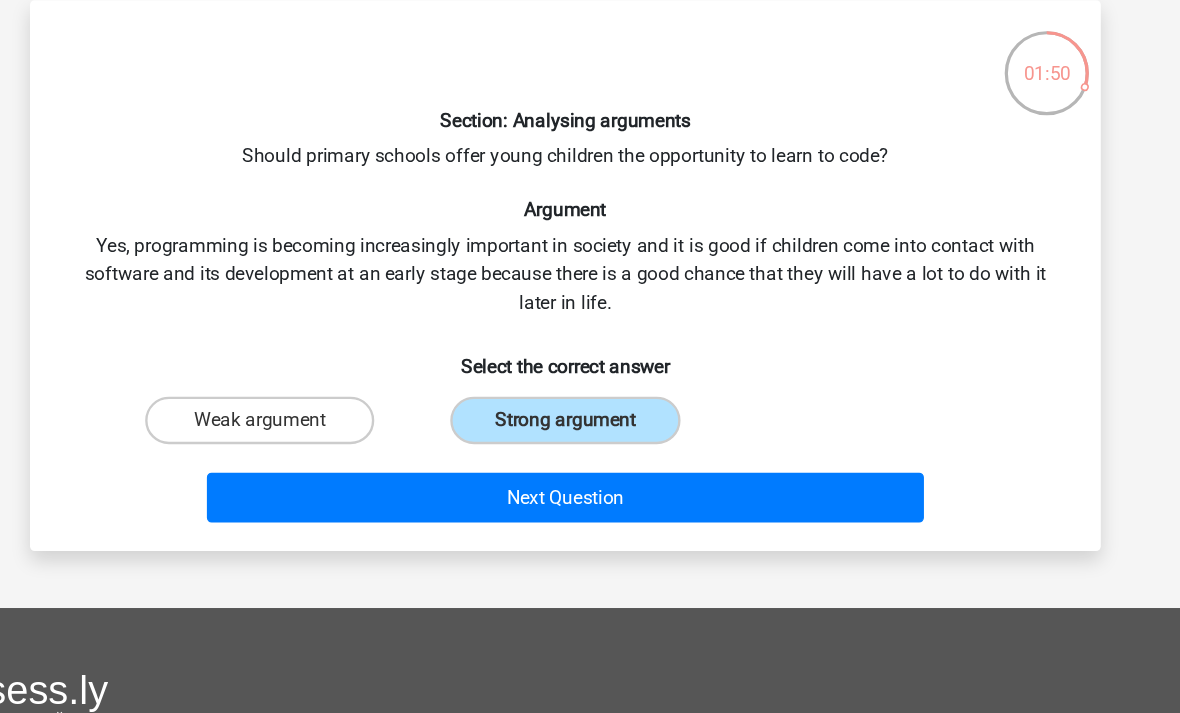 click on "Next Question" at bounding box center (590, 478) 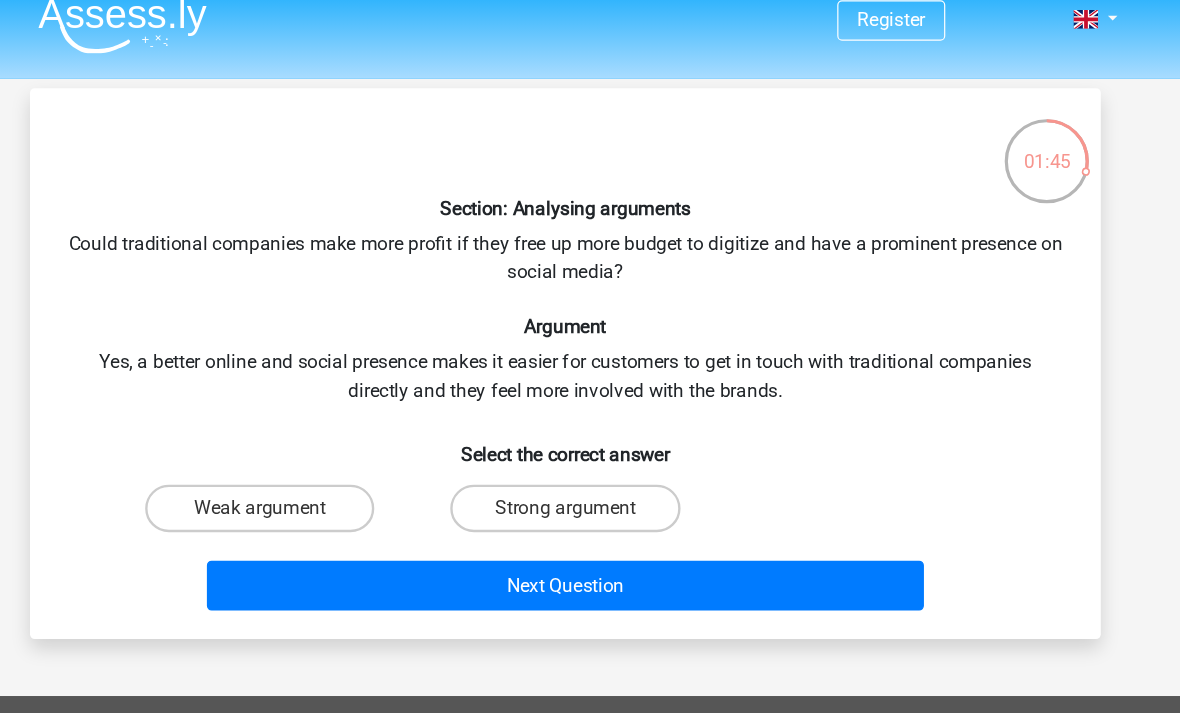 scroll, scrollTop: 0, scrollLeft: 0, axis: both 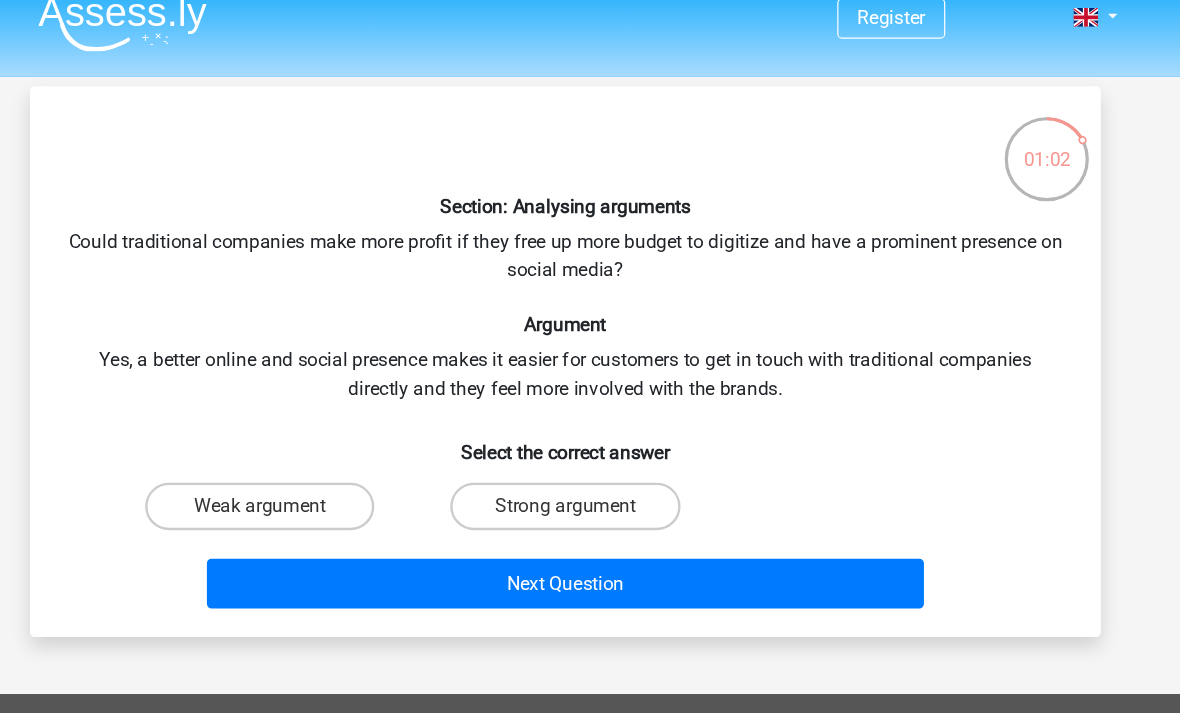 click on "Weak argument" at bounding box center (332, 446) 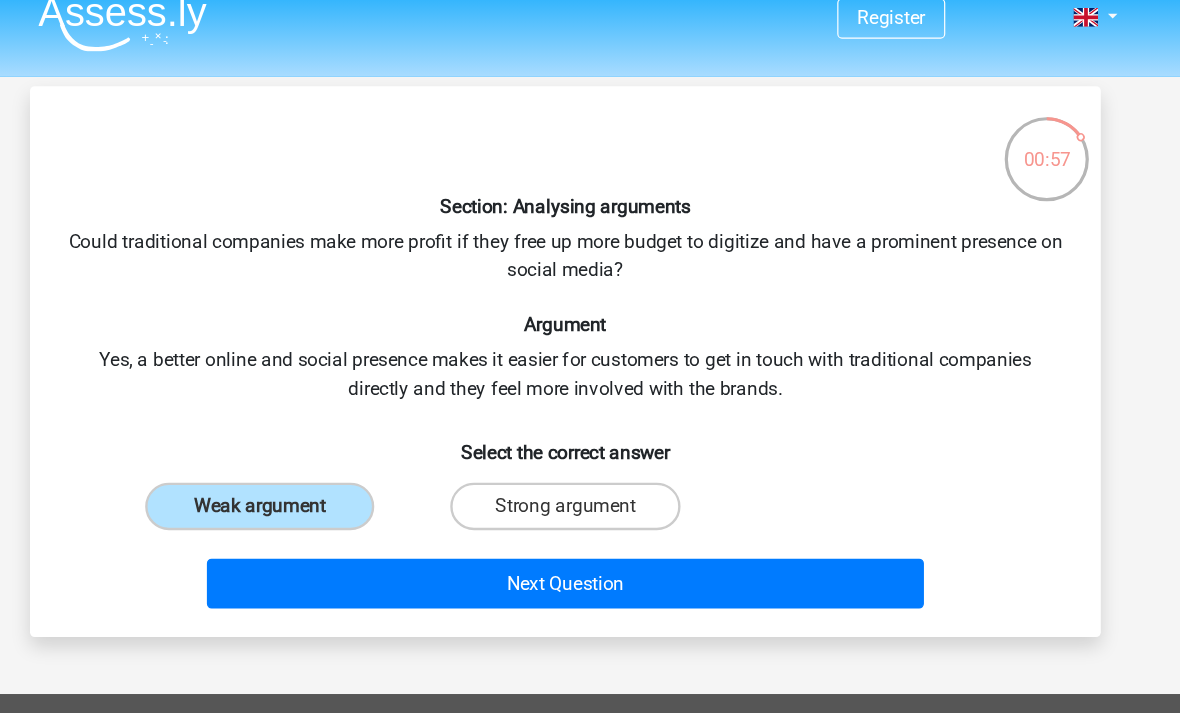 click on "Strong argument" at bounding box center (589, 446) 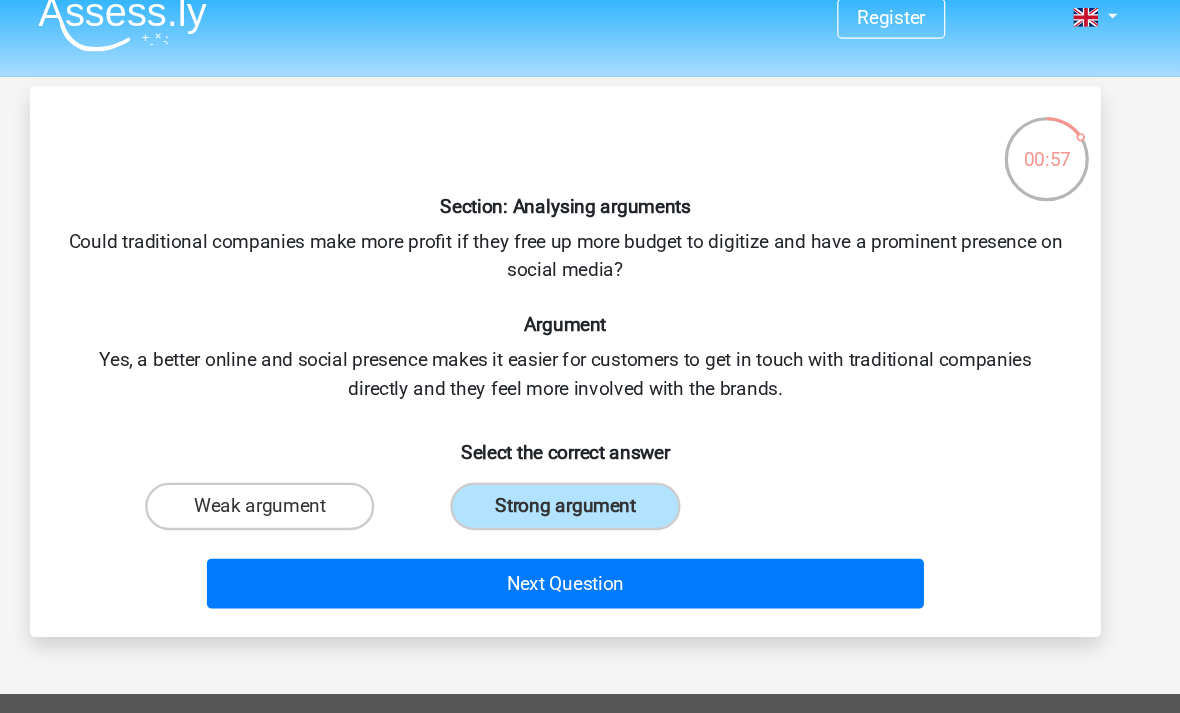 click on "Next Question" at bounding box center (590, 511) 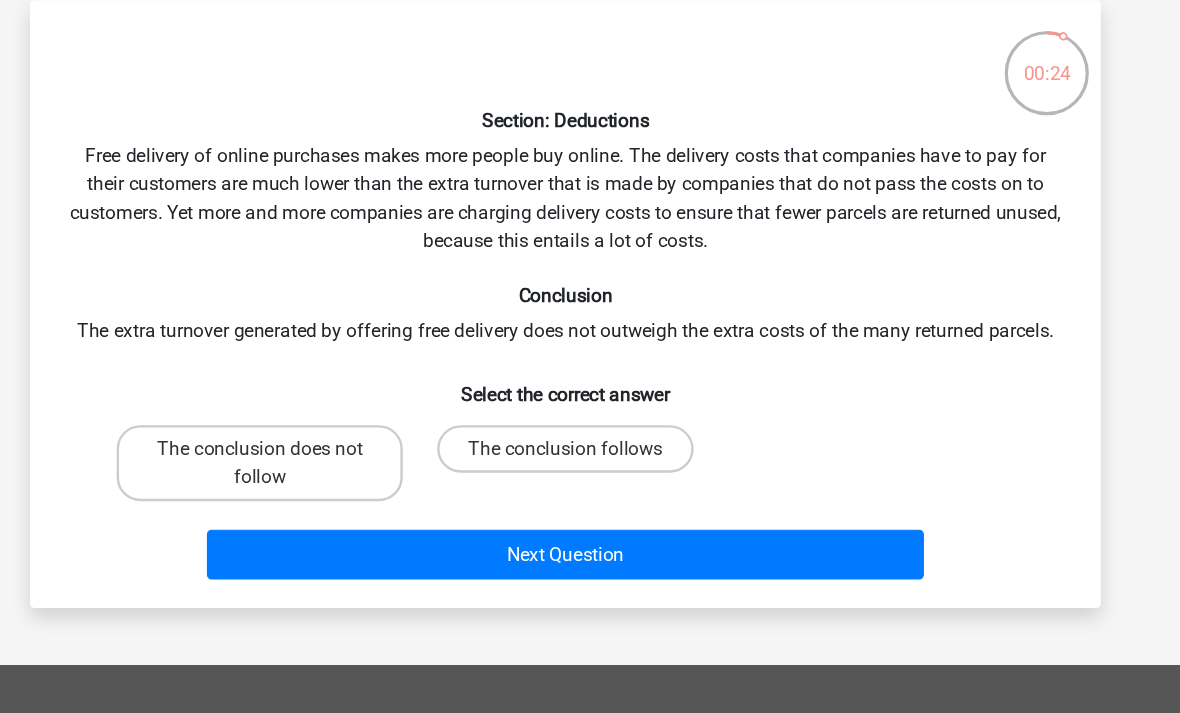 click on "The conclusion follows" at bounding box center (590, 470) 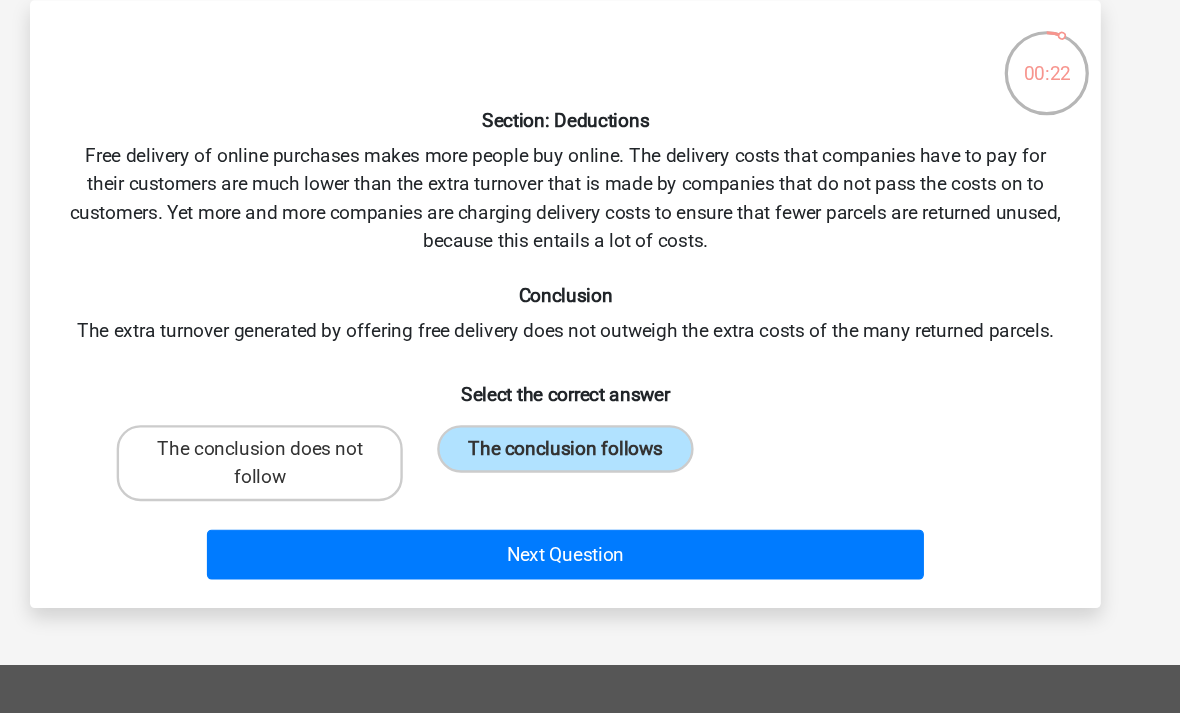 click on "Section: Deductions Free delivery of online purchases makes more people buy online. The delivery costs that companies have to pay for their customers are much lower than the extra turnover that is made by companies that do not pass the costs on to customers. Yet more and more companies are charging delivery costs to ensure that fewer parcels are returned unused, because this entails a lot of costs. Conclusion The extra turnover generated by offering free delivery does not outweigh the extra costs of the many returned parcels.
Select the correct answer
The conclusion does not follow" at bounding box center (590, 348) 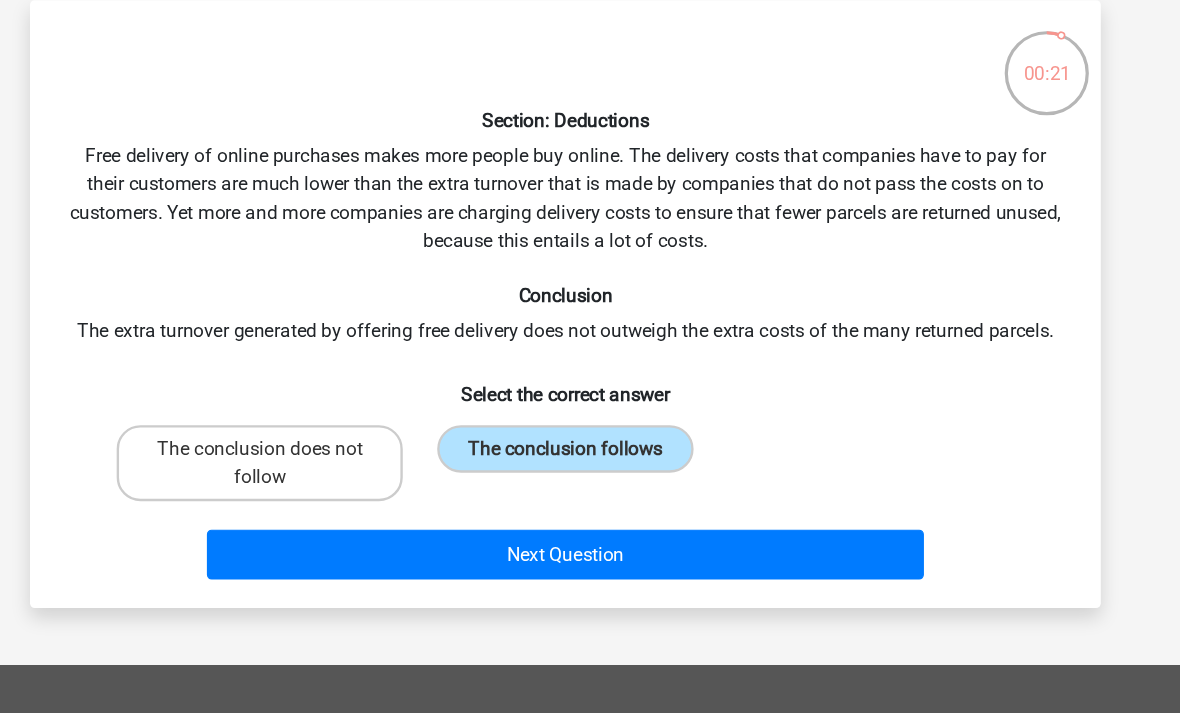 click on "Next Question" at bounding box center (590, 559) 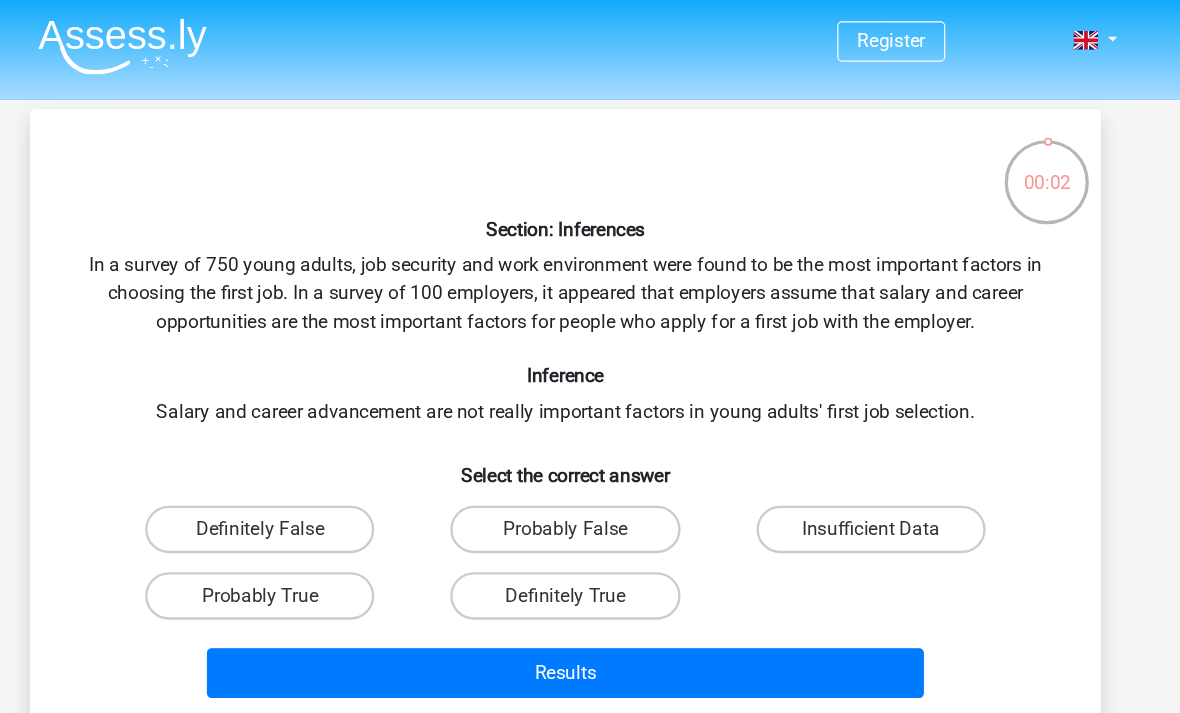 click on "Insufficient Data" at bounding box center [847, 446] 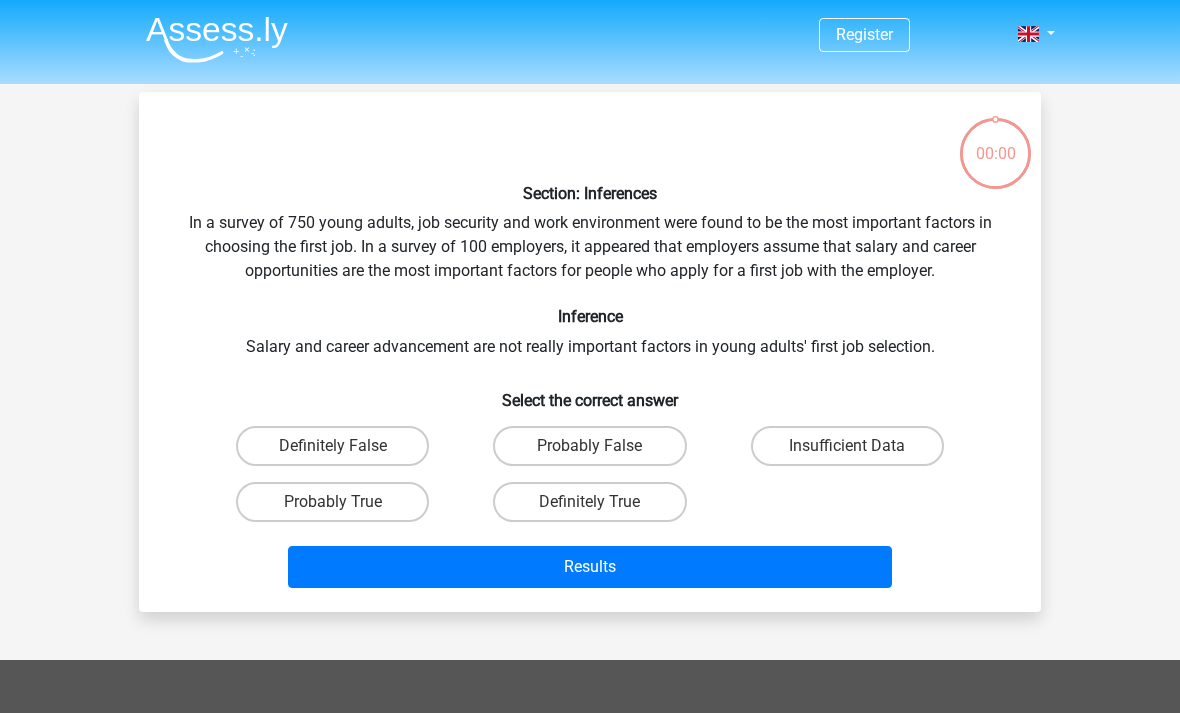 scroll, scrollTop: 0, scrollLeft: 114, axis: horizontal 